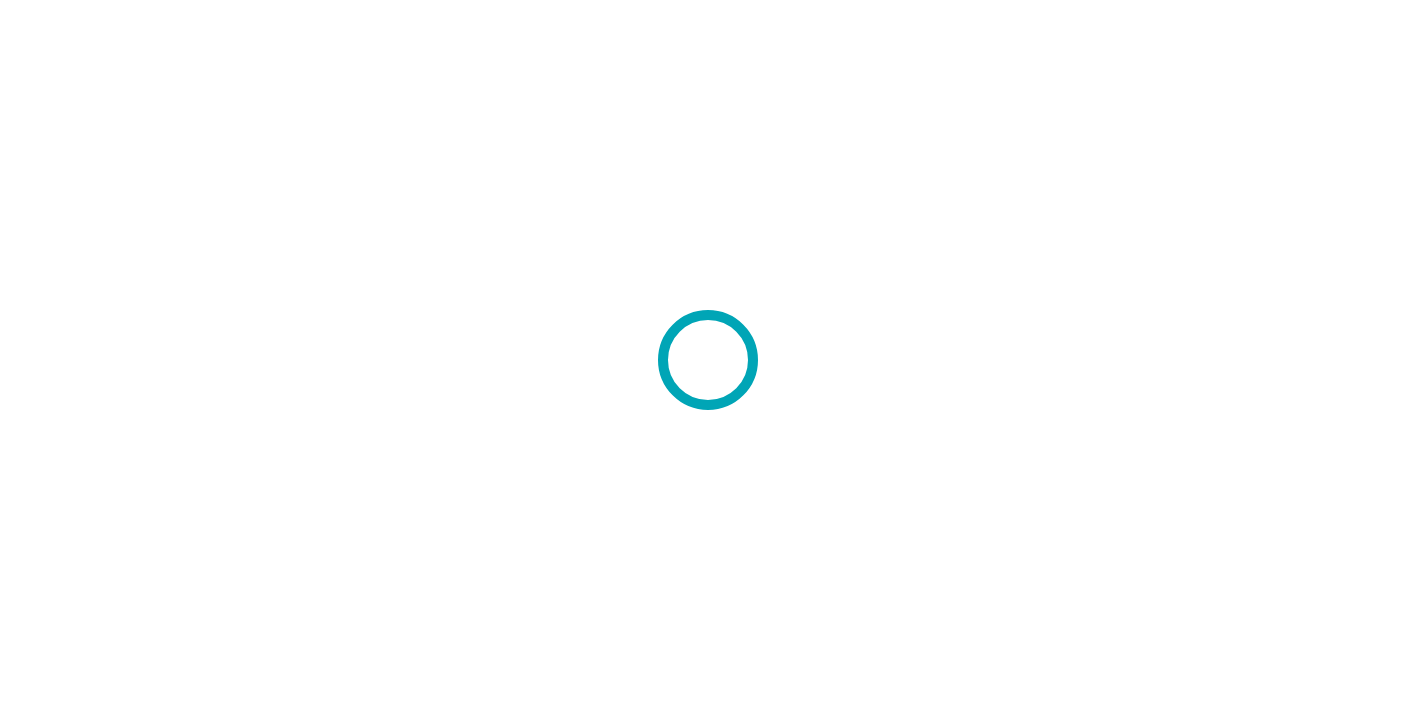 scroll, scrollTop: 0, scrollLeft: 0, axis: both 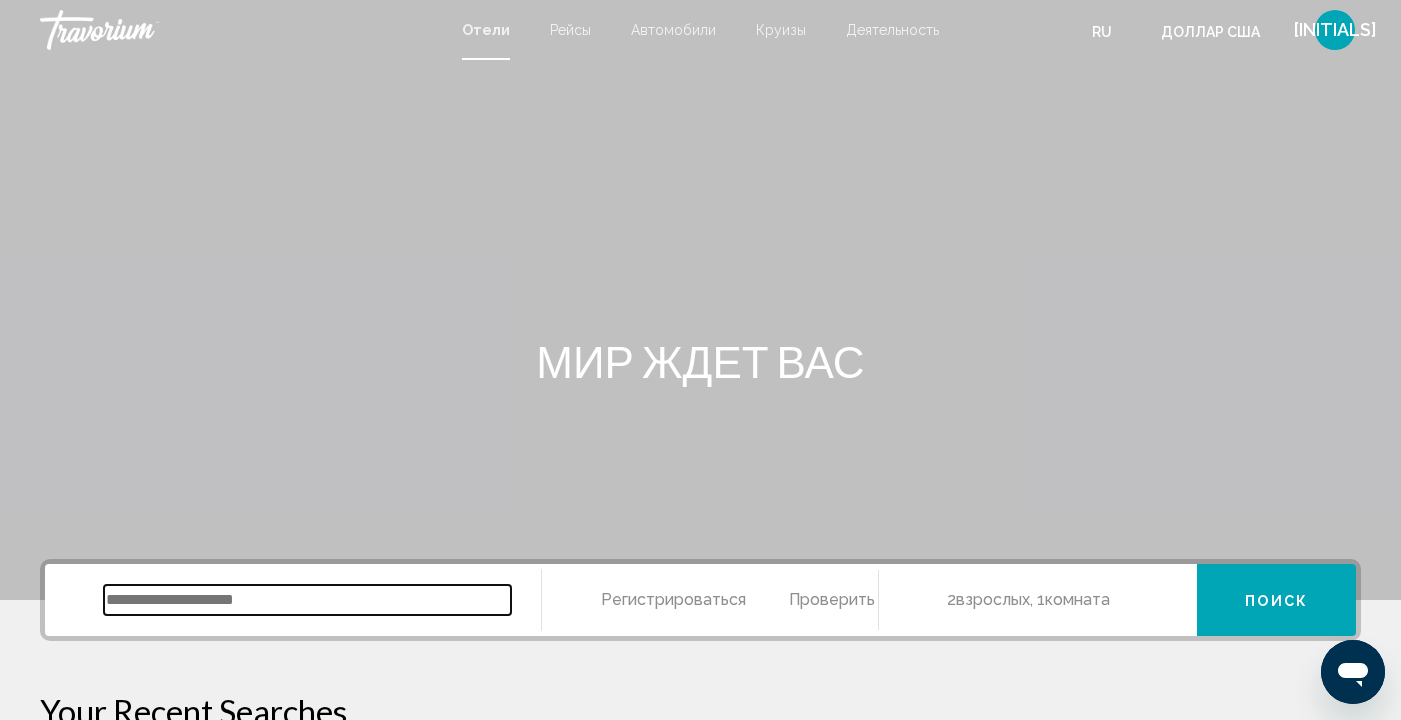 click at bounding box center (307, 600) 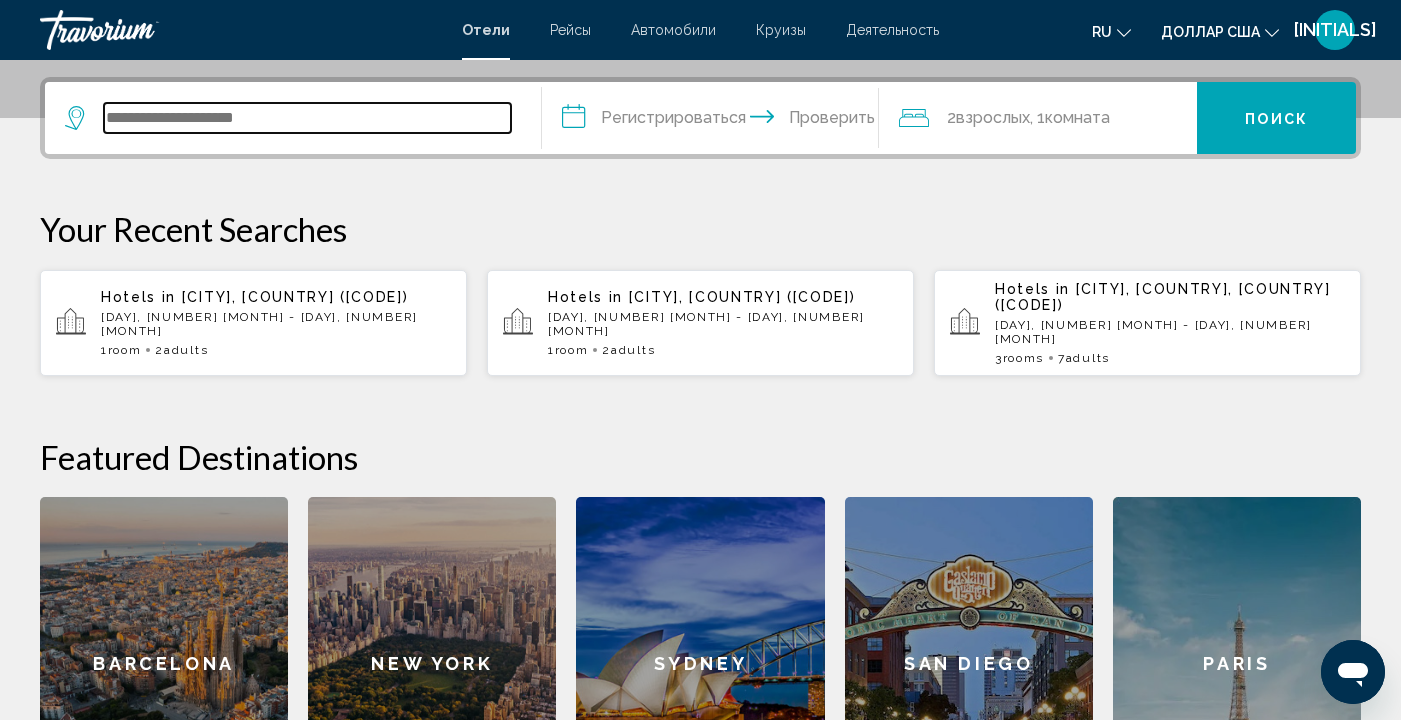 scroll, scrollTop: 494, scrollLeft: 0, axis: vertical 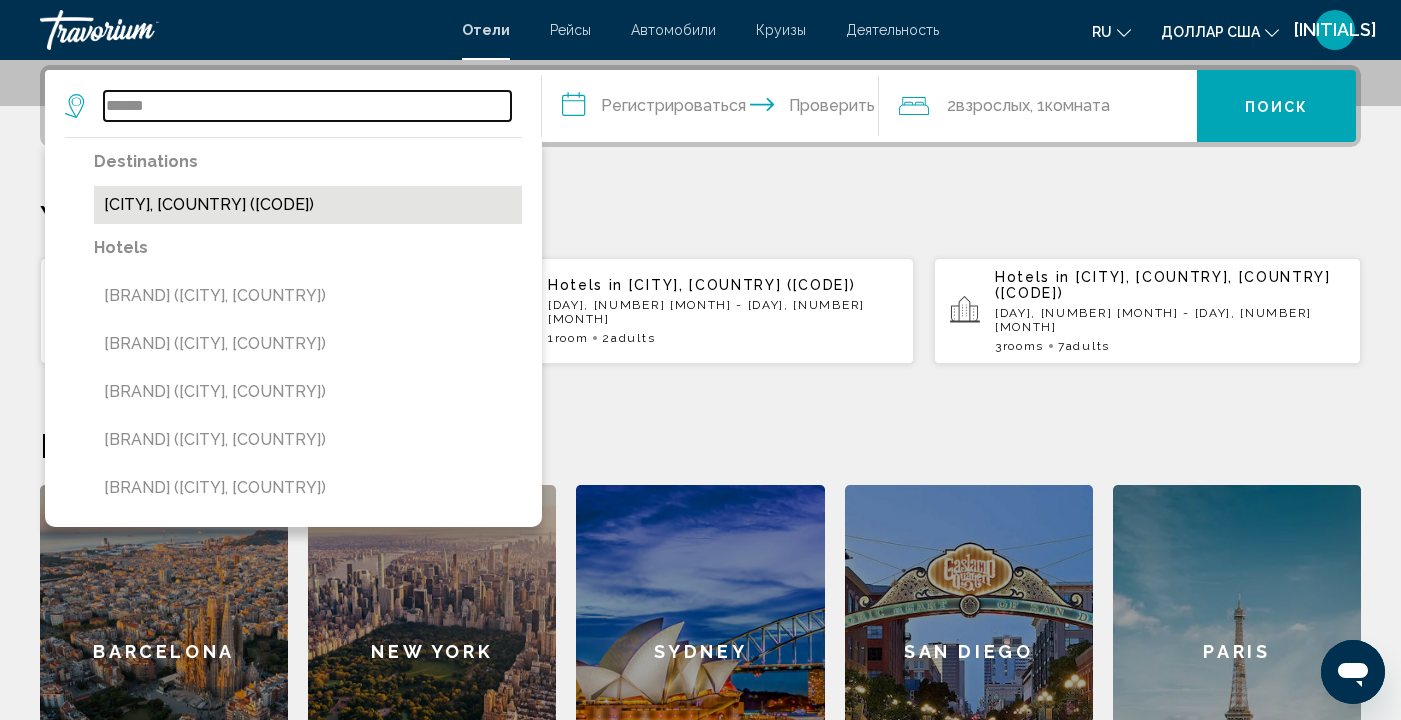 type on "******" 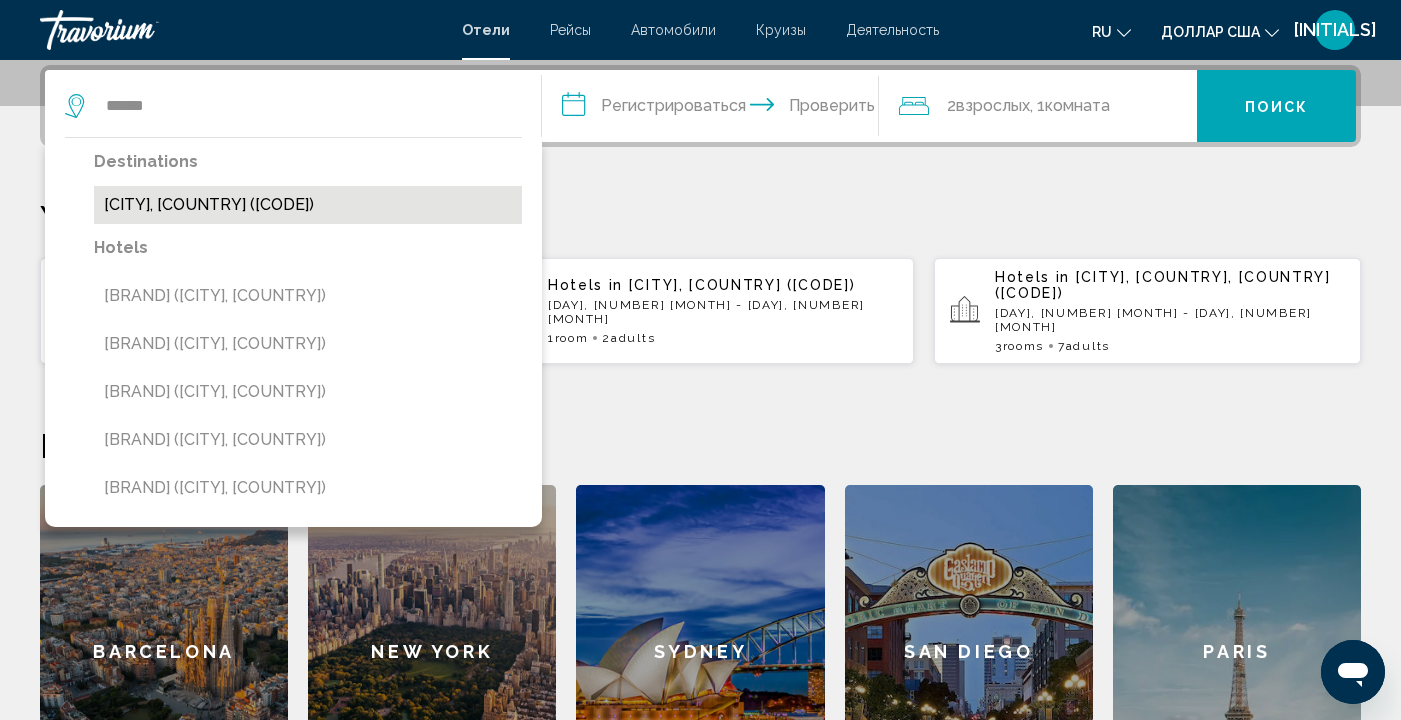 click on "[CITY], [COUNTRY] ([CODE])" at bounding box center (308, 205) 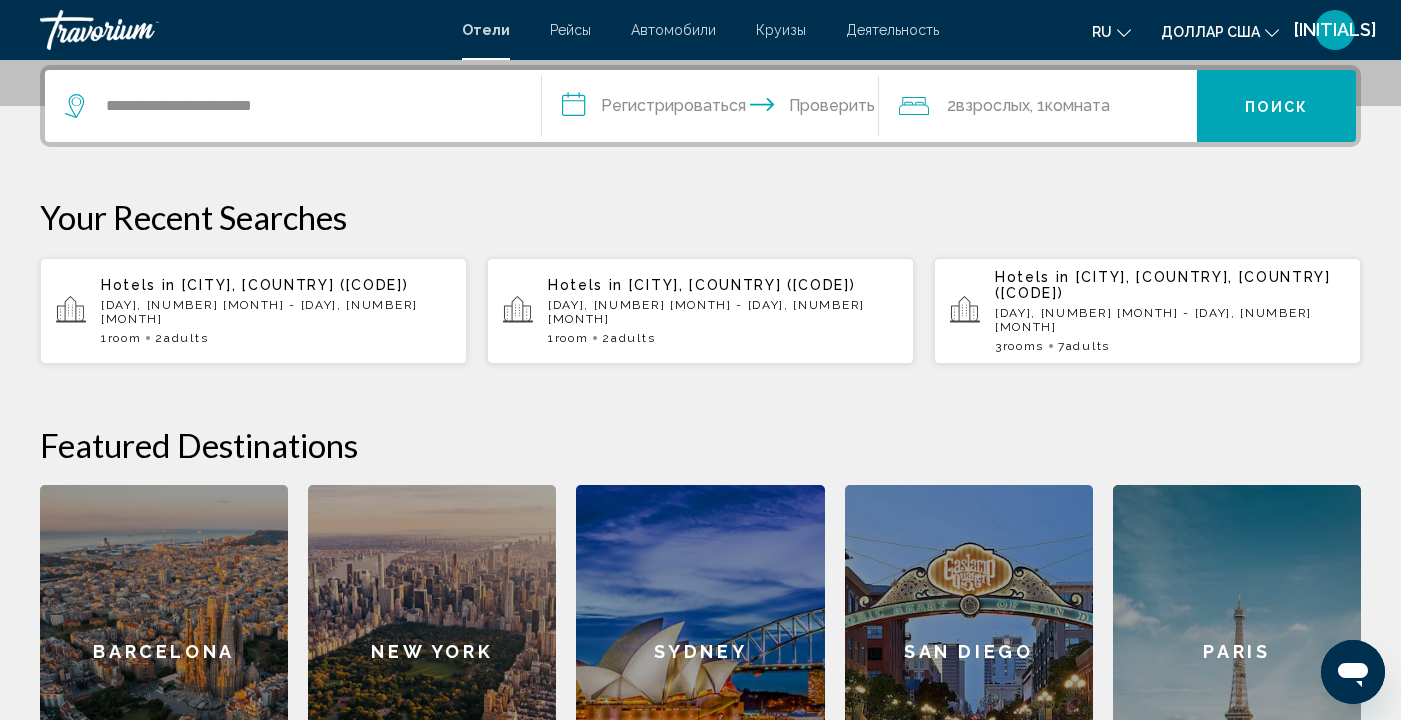 click on "**********" at bounding box center [715, 109] 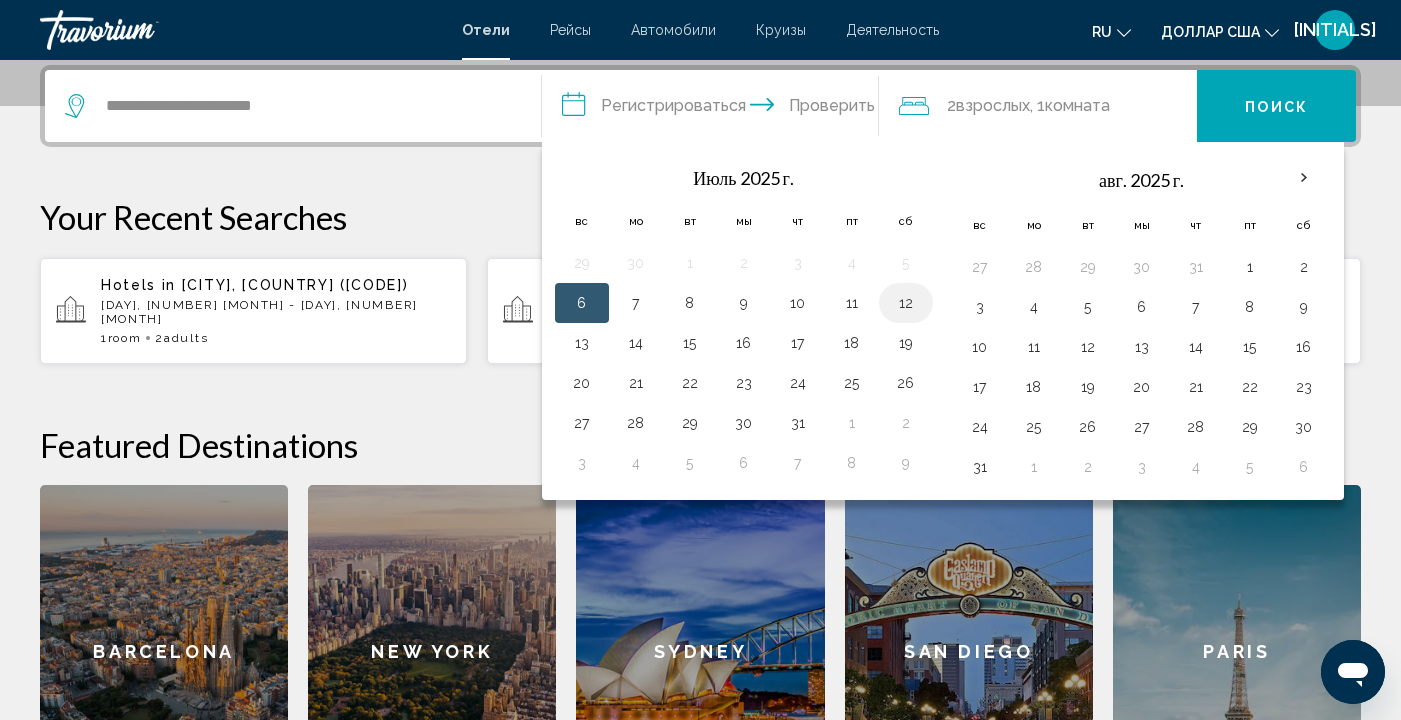 click on "12" at bounding box center [906, 303] 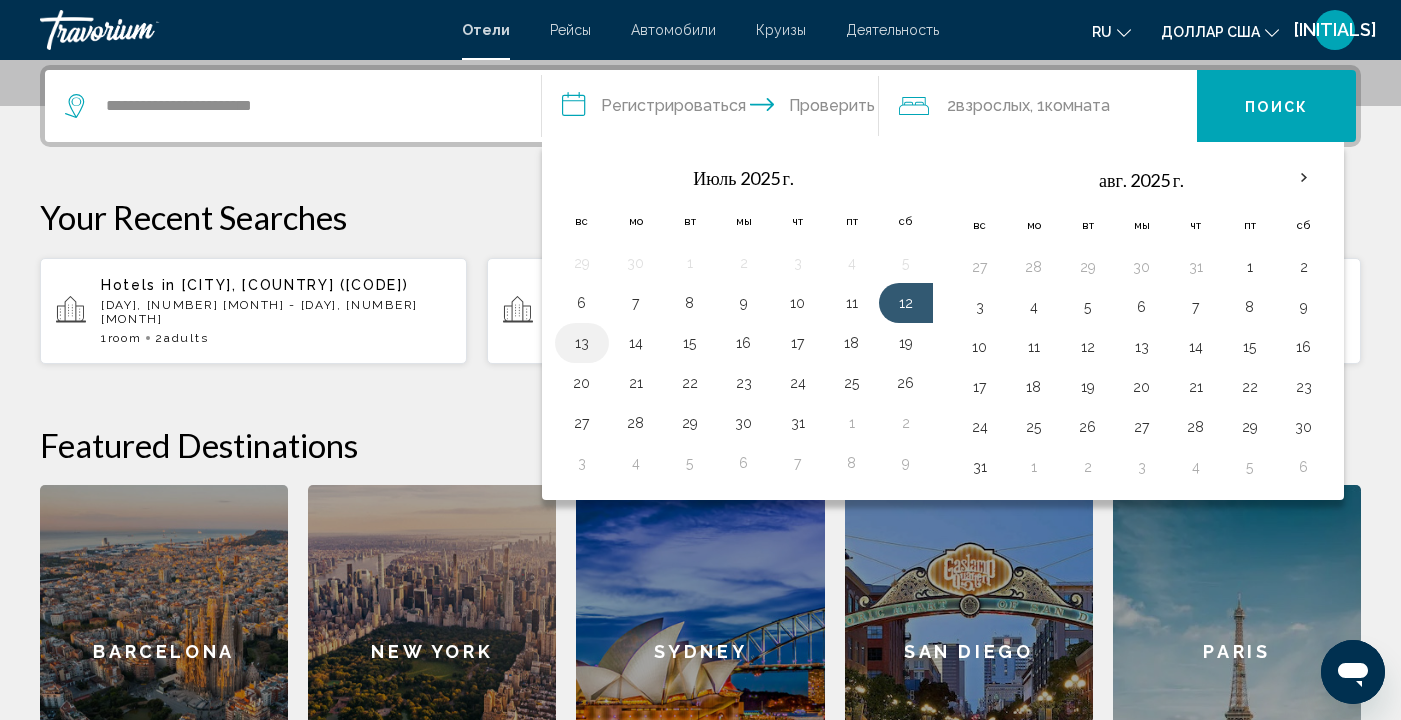 click on "13" at bounding box center [582, 343] 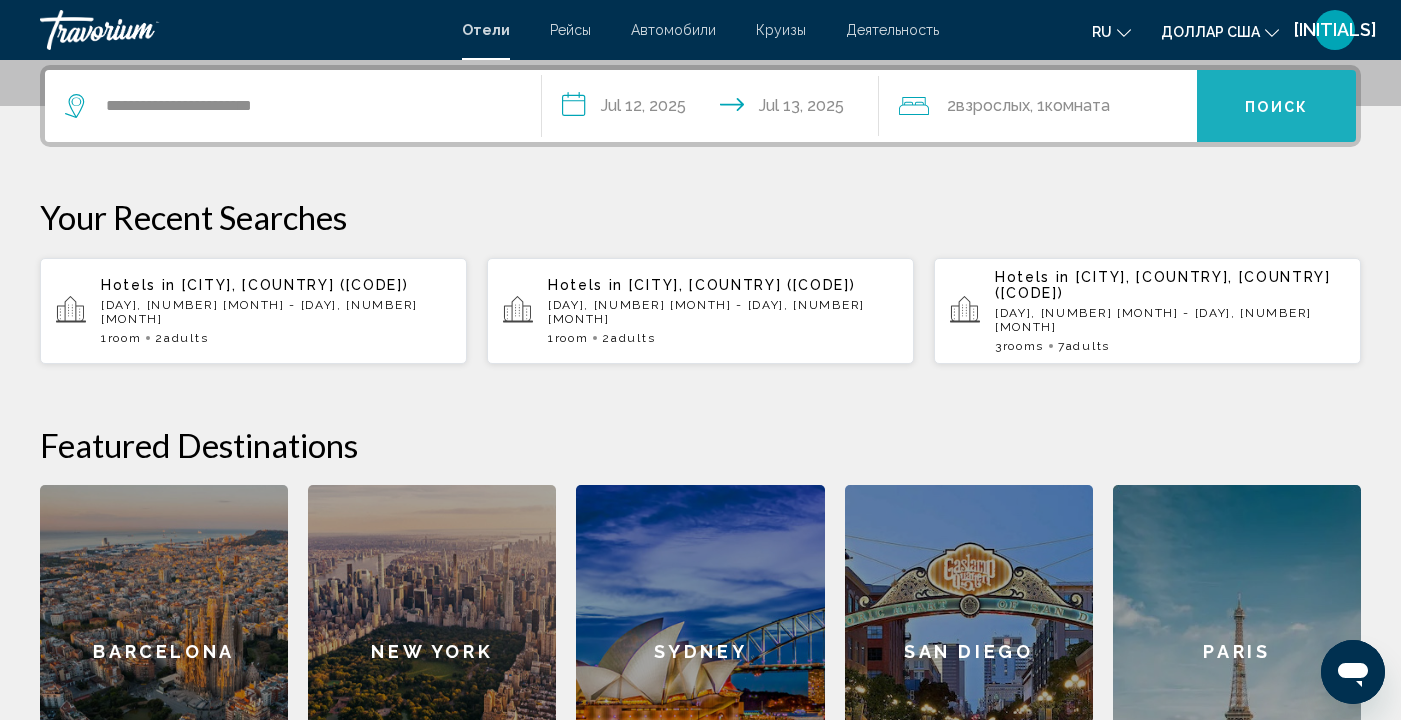 click on "Поиск" at bounding box center [1276, 107] 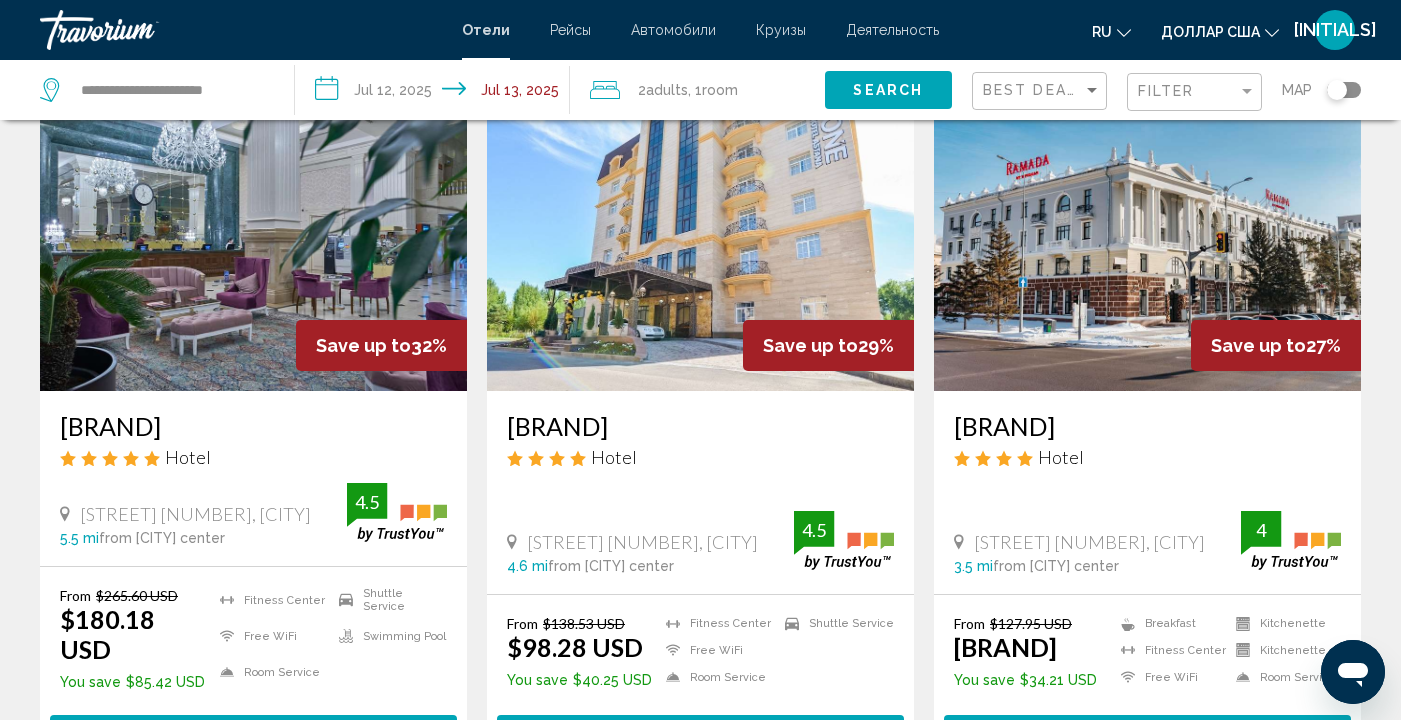 scroll, scrollTop: 123, scrollLeft: 0, axis: vertical 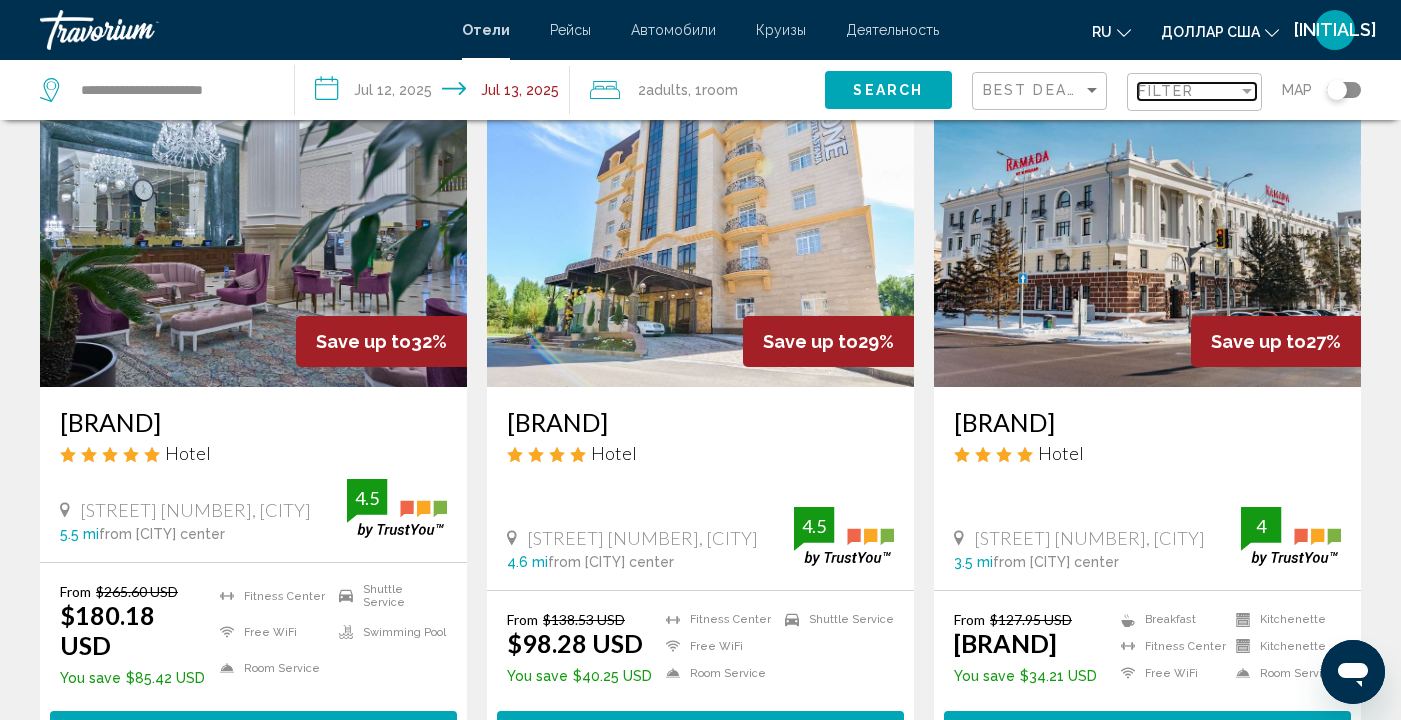click at bounding box center (1247, 91) 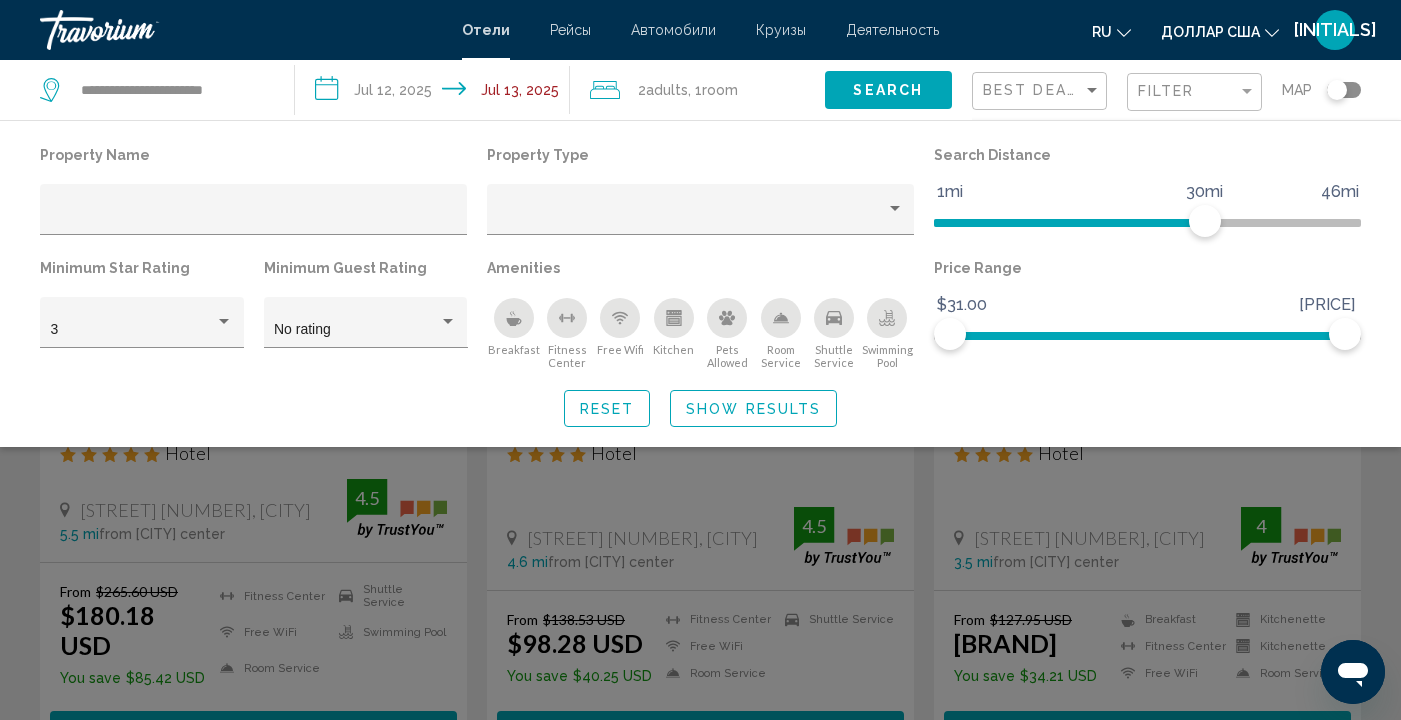 click at bounding box center [514, 318] 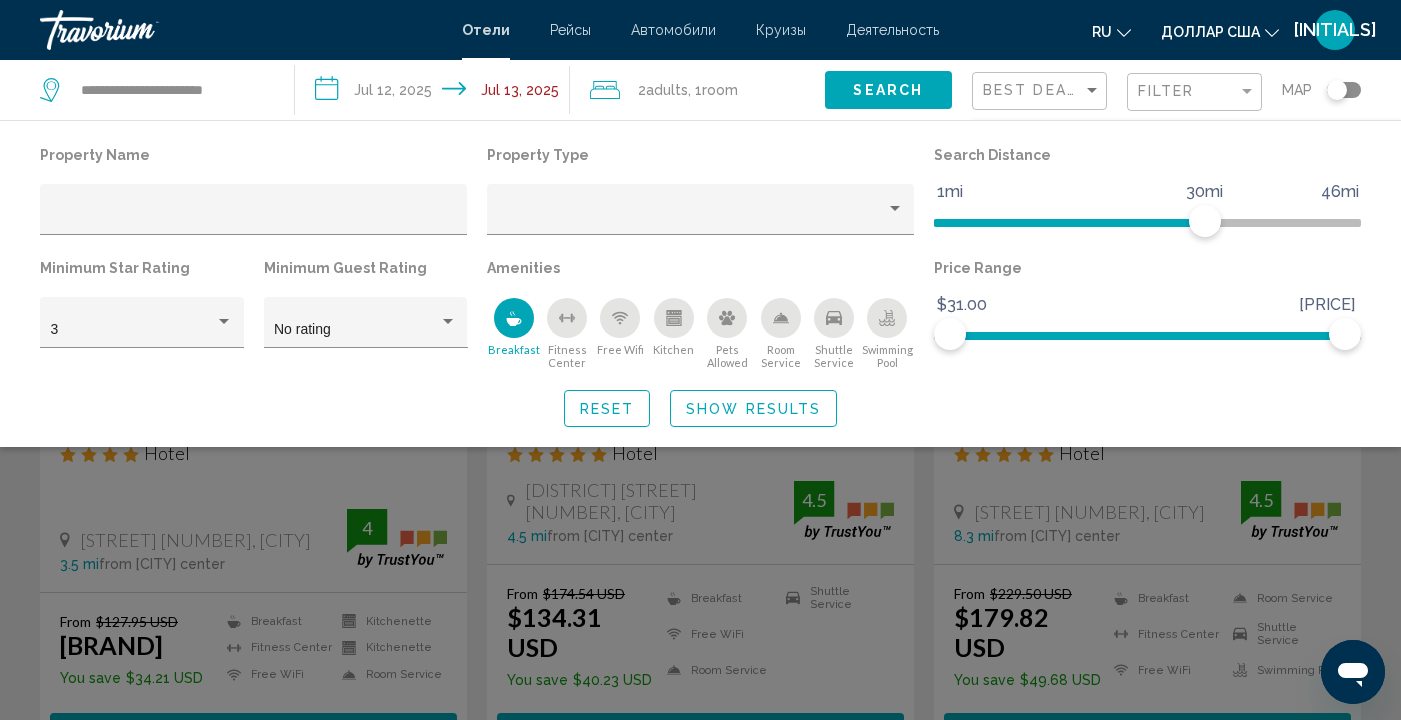 click on "Show Results" at bounding box center [753, 409] 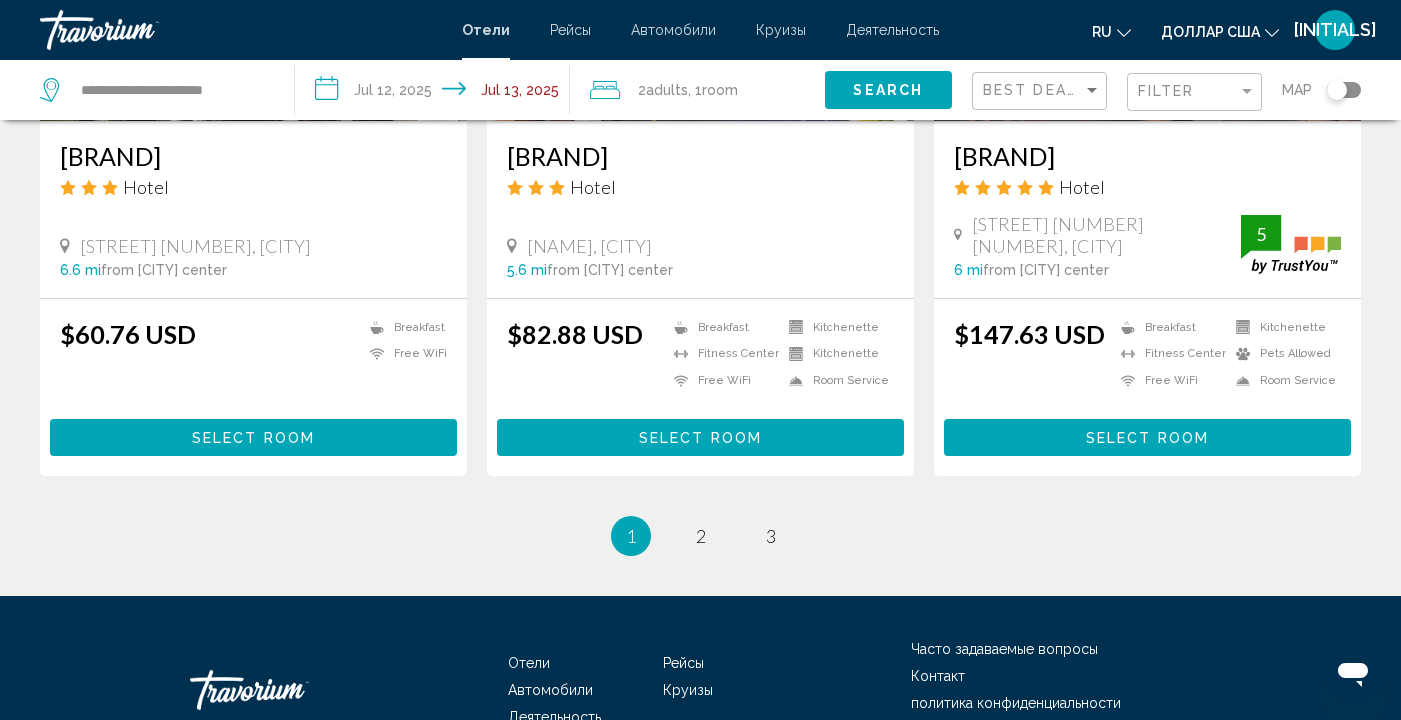 scroll, scrollTop: 2588, scrollLeft: 0, axis: vertical 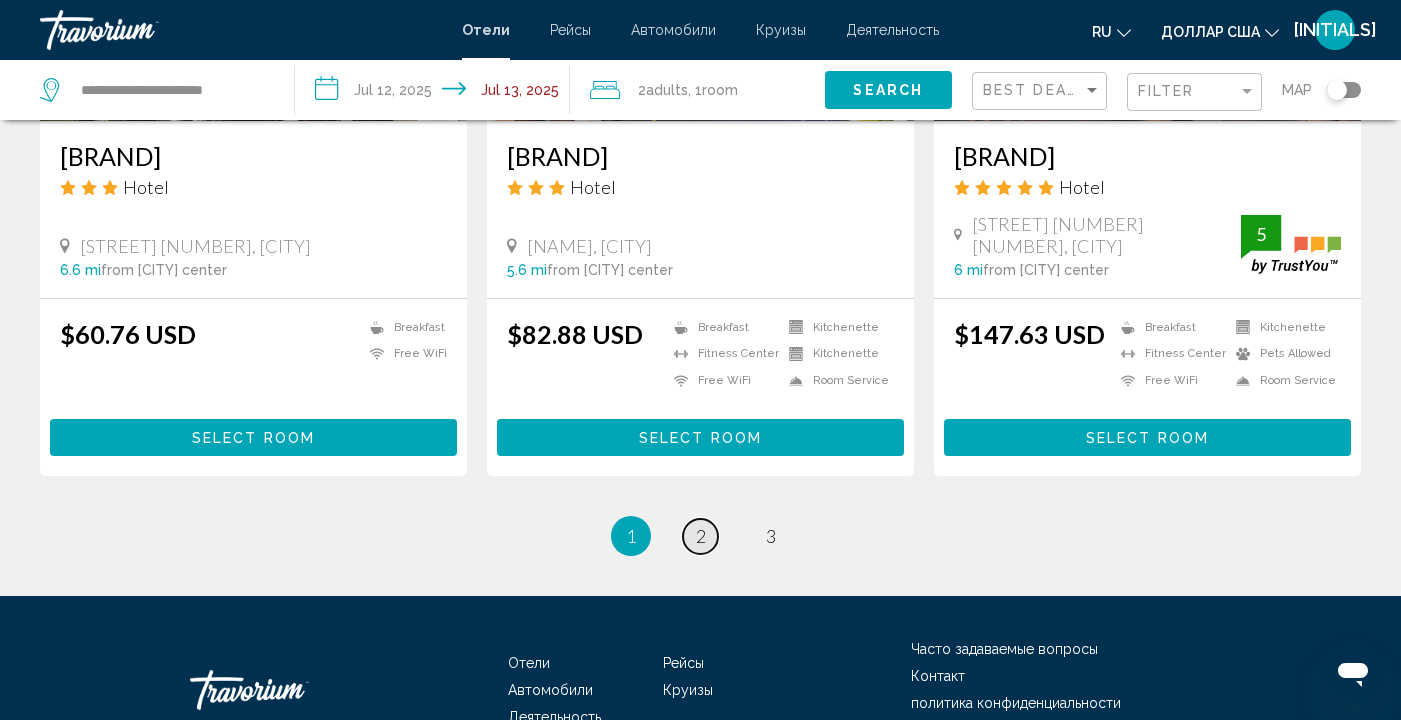 click on "2" at bounding box center [701, 536] 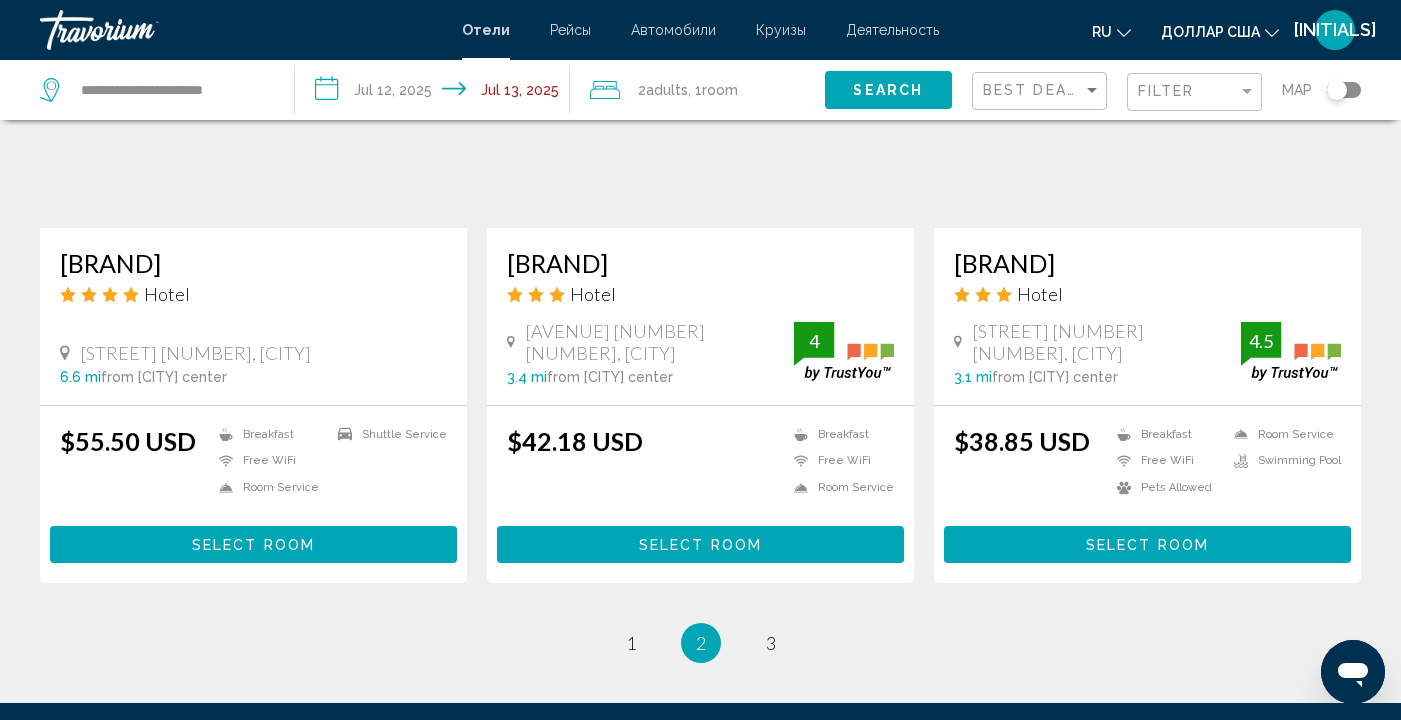scroll, scrollTop: 2462, scrollLeft: 0, axis: vertical 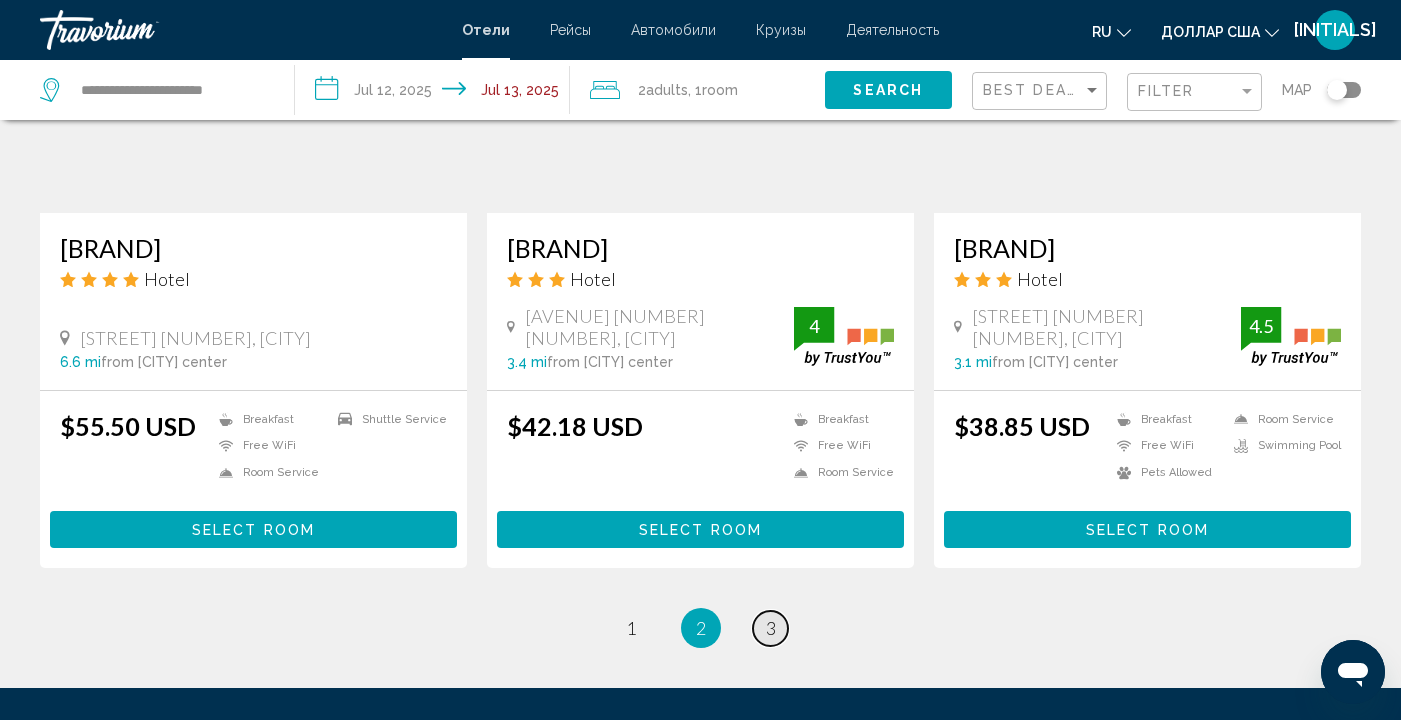 click on "3" at bounding box center [631, 628] 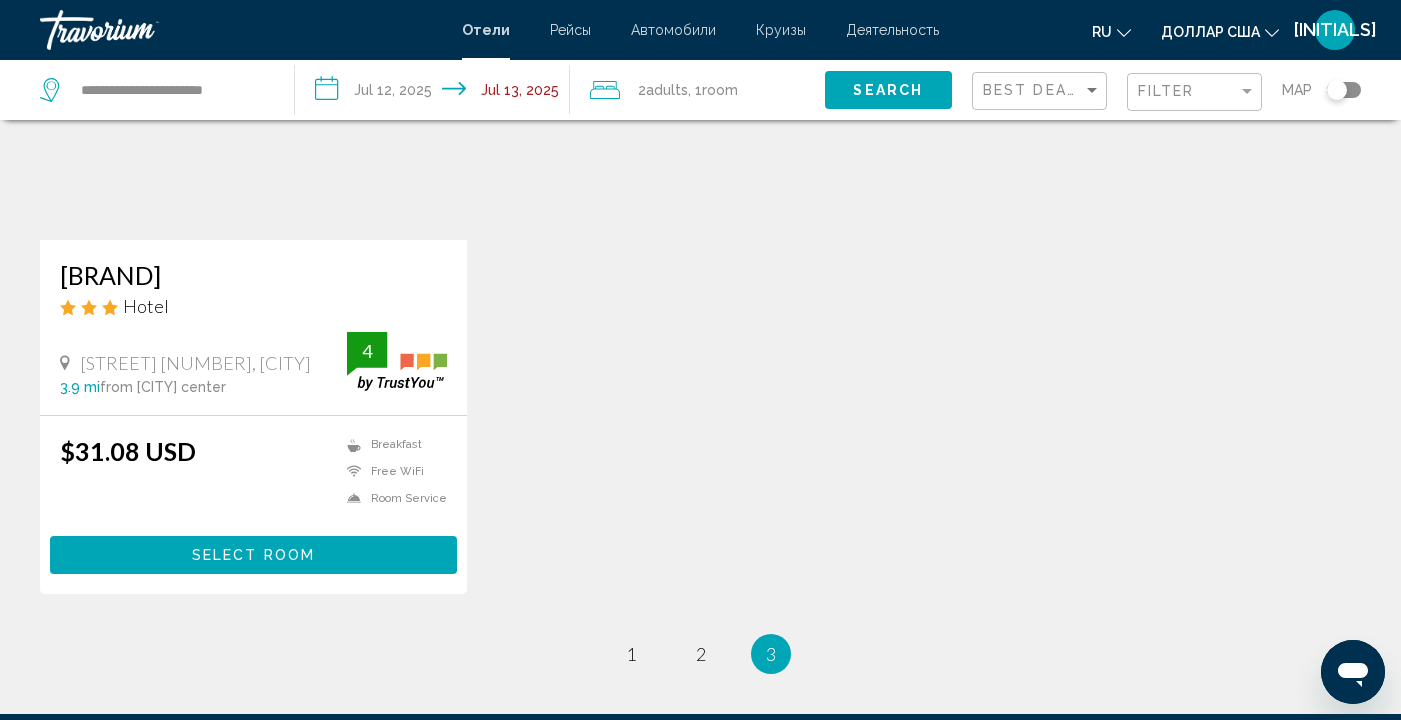 scroll, scrollTop: 0, scrollLeft: 0, axis: both 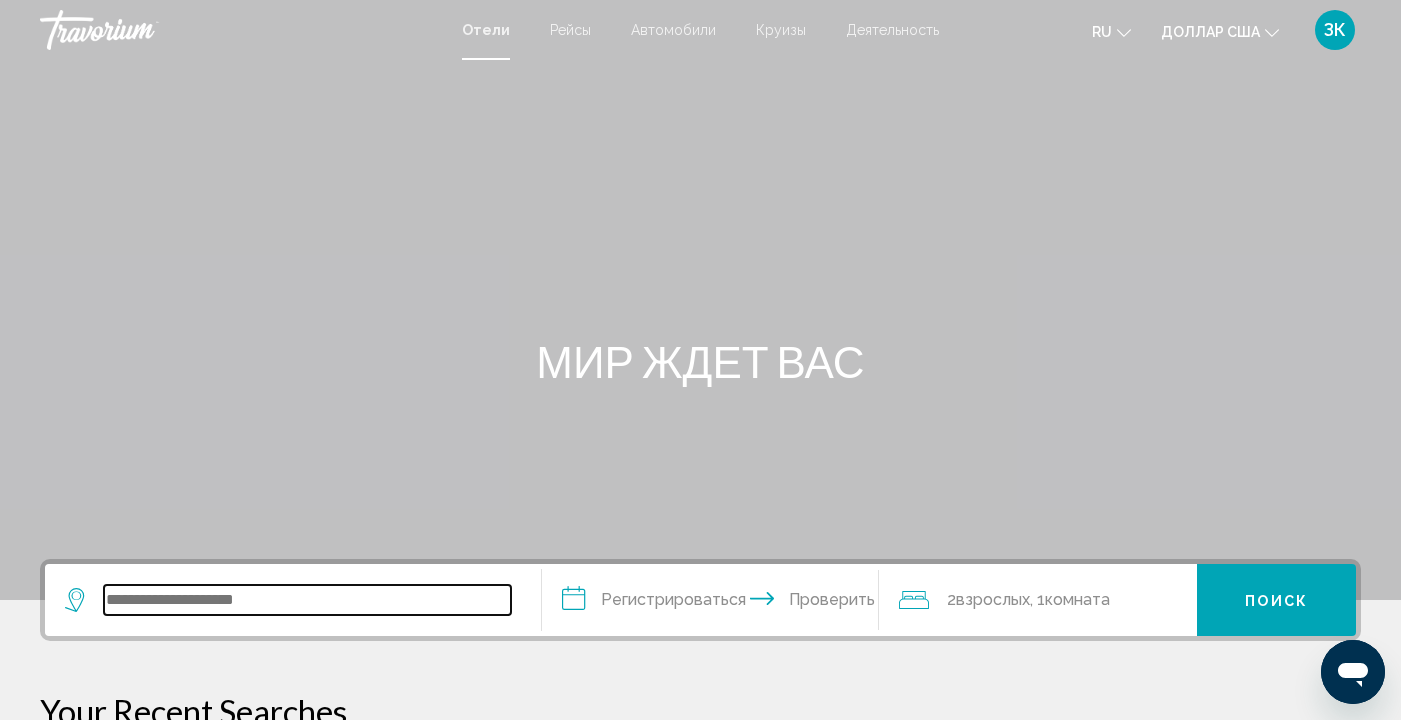 click at bounding box center (307, 600) 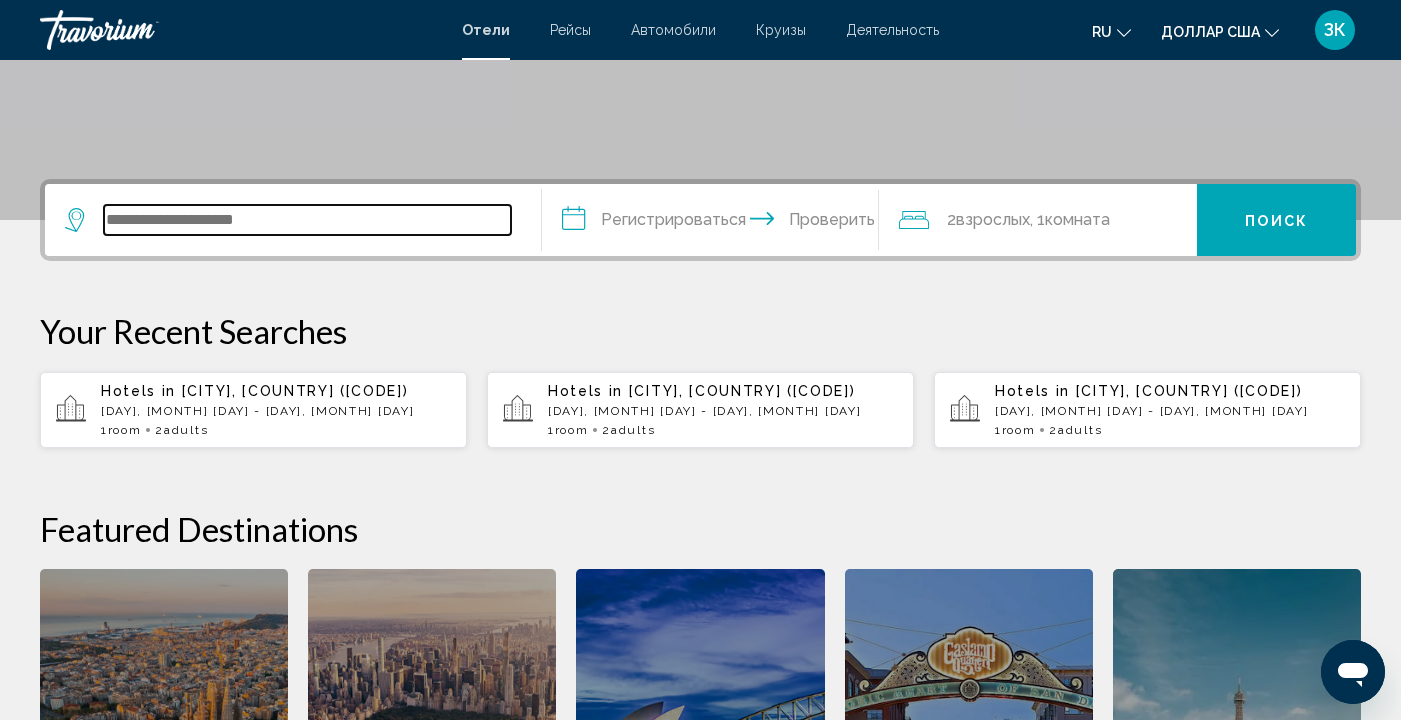 scroll, scrollTop: 494, scrollLeft: 0, axis: vertical 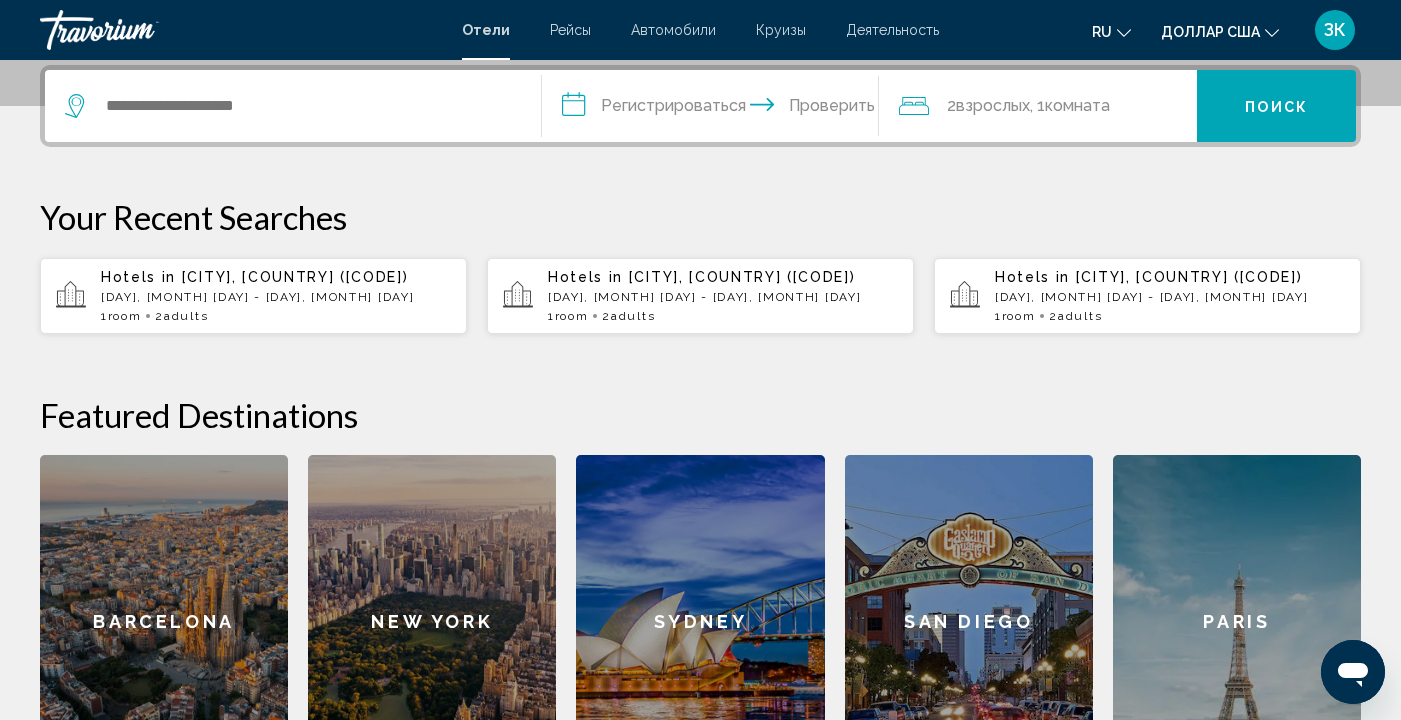 click on "Sat, 12 Jul - Sun, 13 Jul" at bounding box center [276, 297] 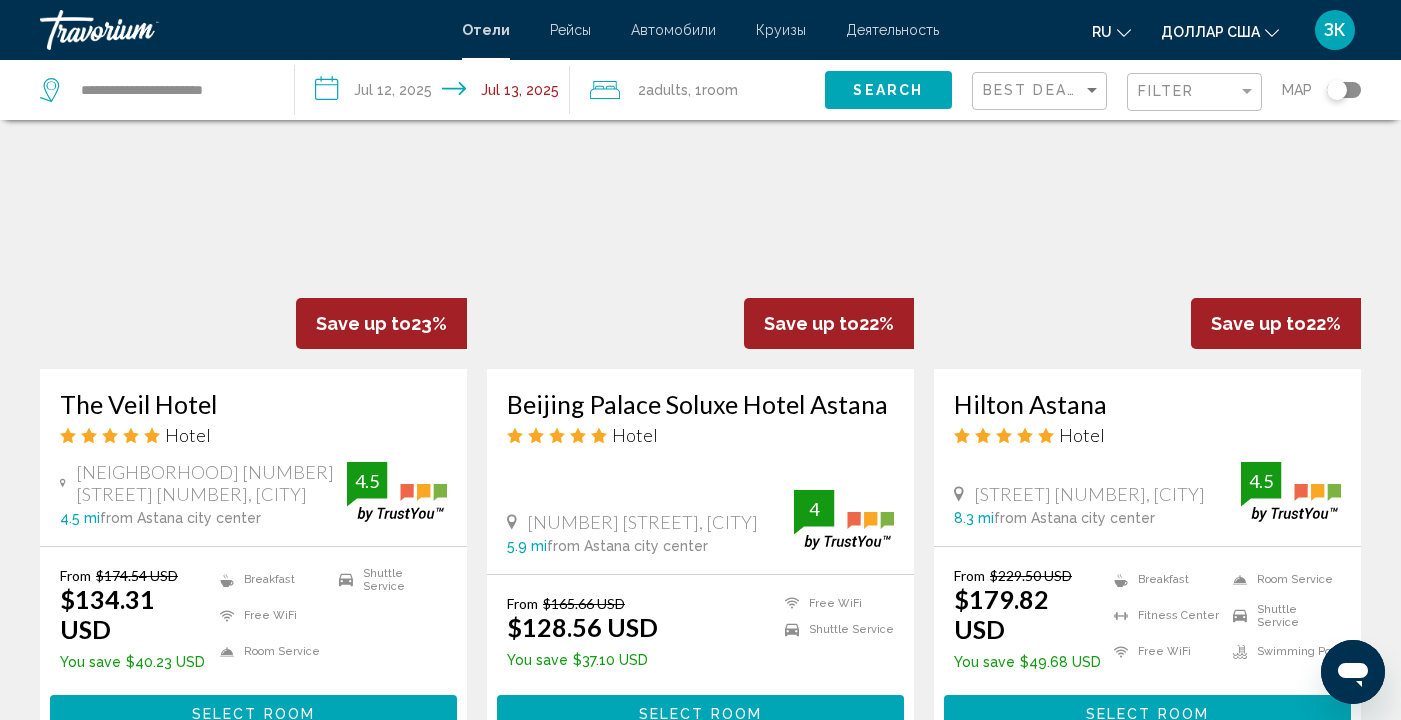 scroll, scrollTop: 890, scrollLeft: 0, axis: vertical 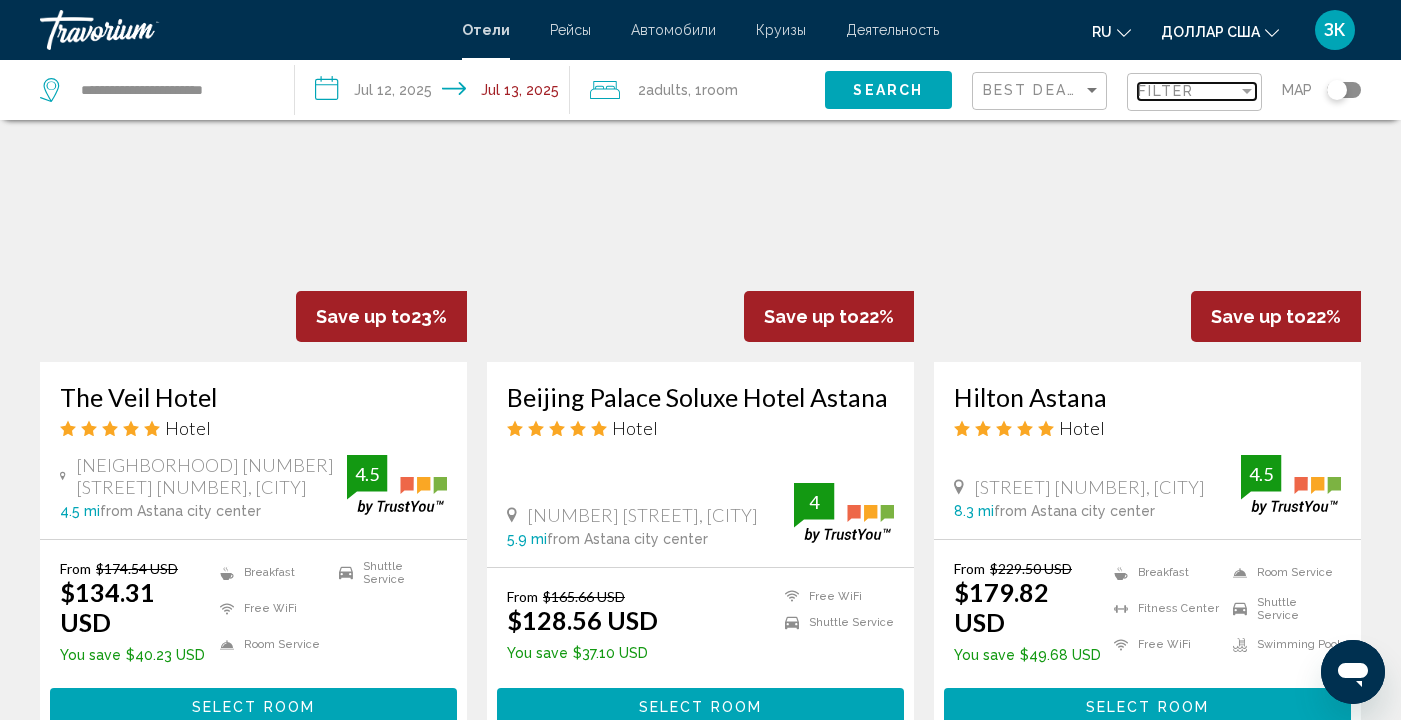 click at bounding box center (1247, 91) 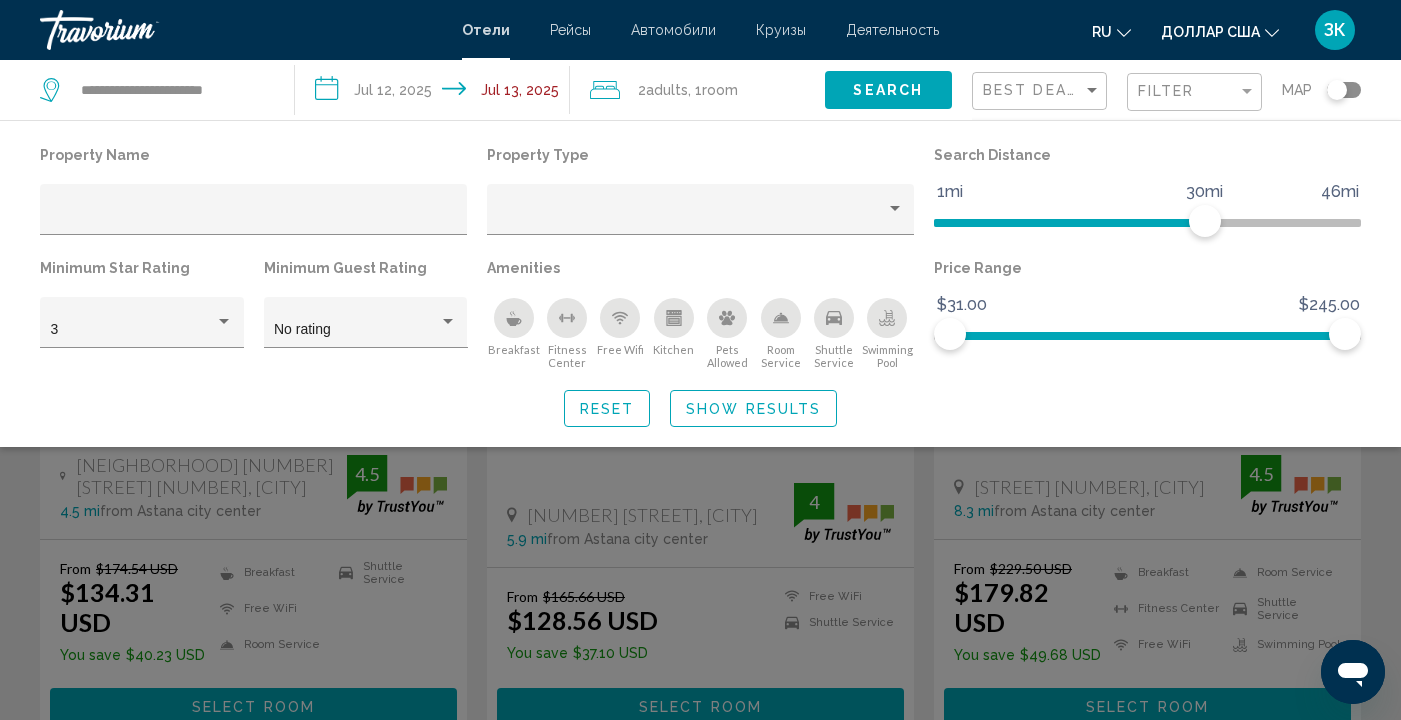 click at bounding box center (513, 322) 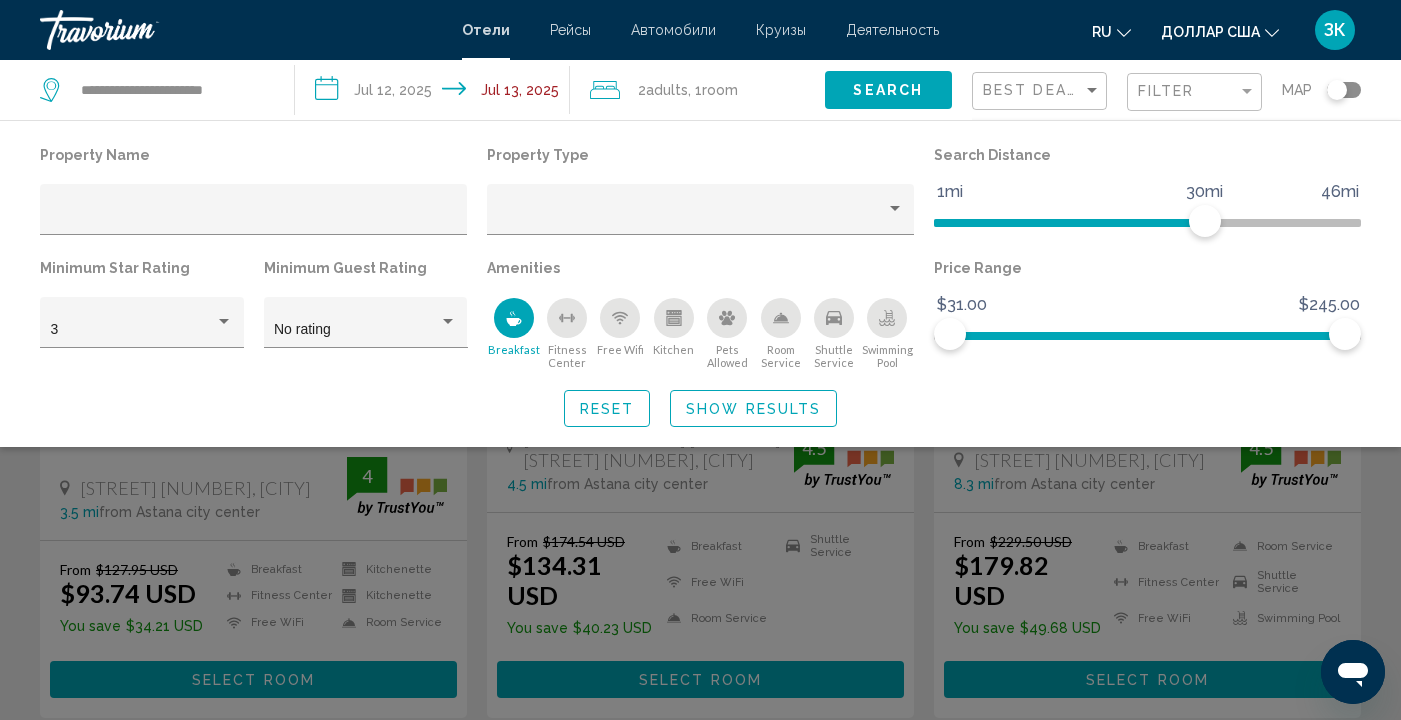 click on "Show Results" at bounding box center (753, 409) 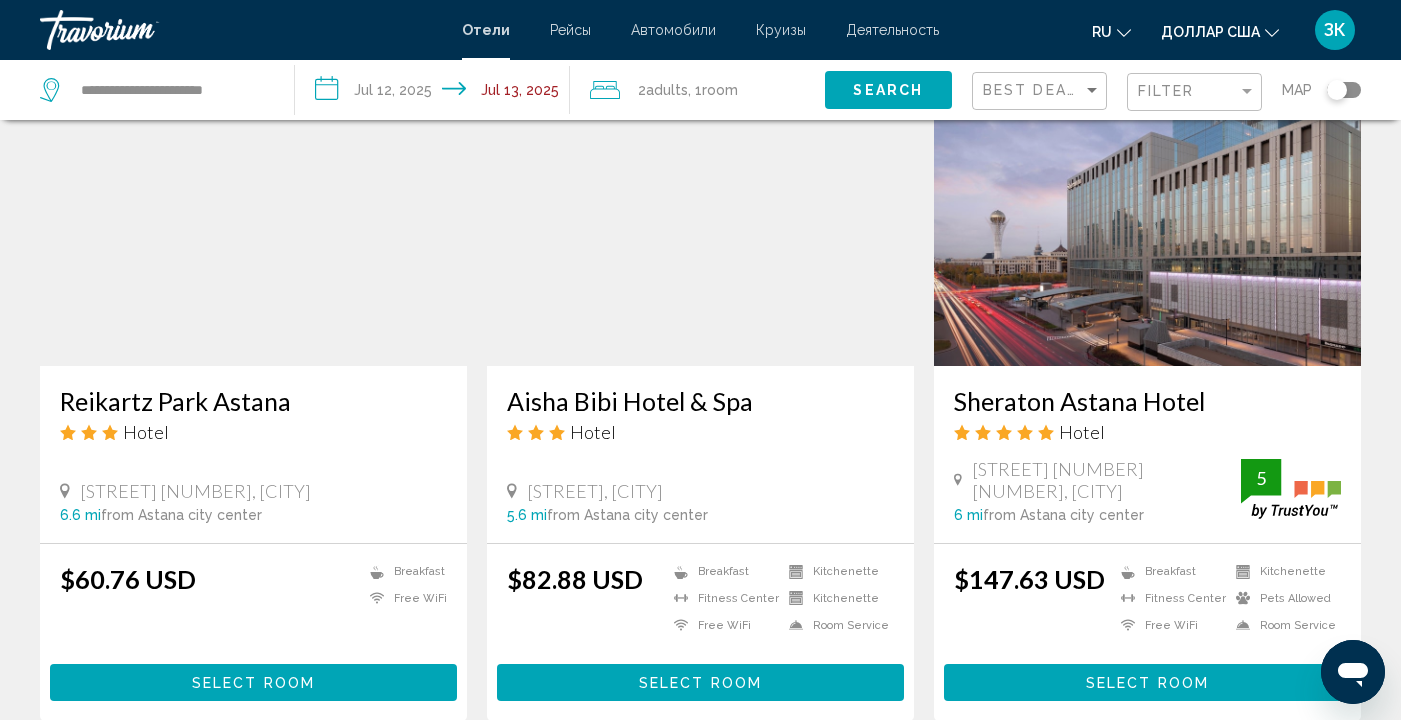 scroll, scrollTop: 2502, scrollLeft: 0, axis: vertical 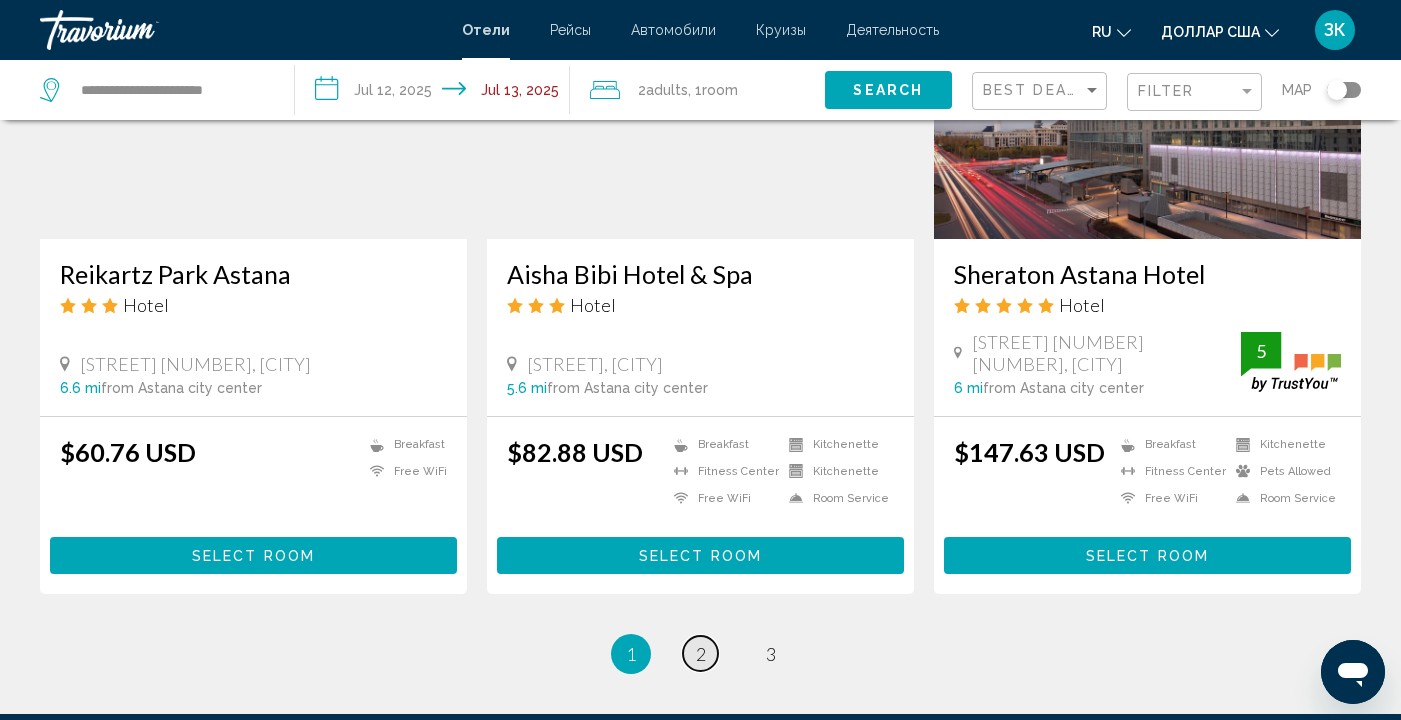 click on "2" at bounding box center (701, 654) 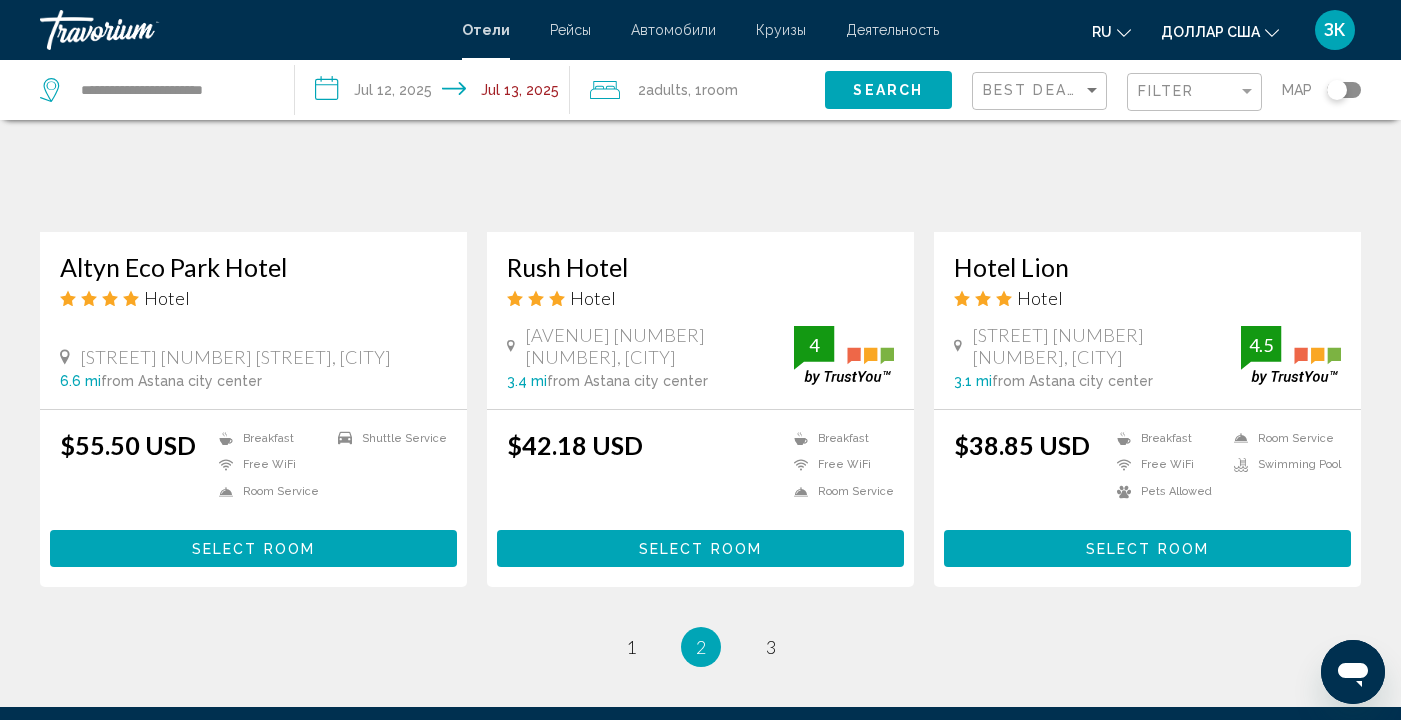 scroll, scrollTop: 2469, scrollLeft: 0, axis: vertical 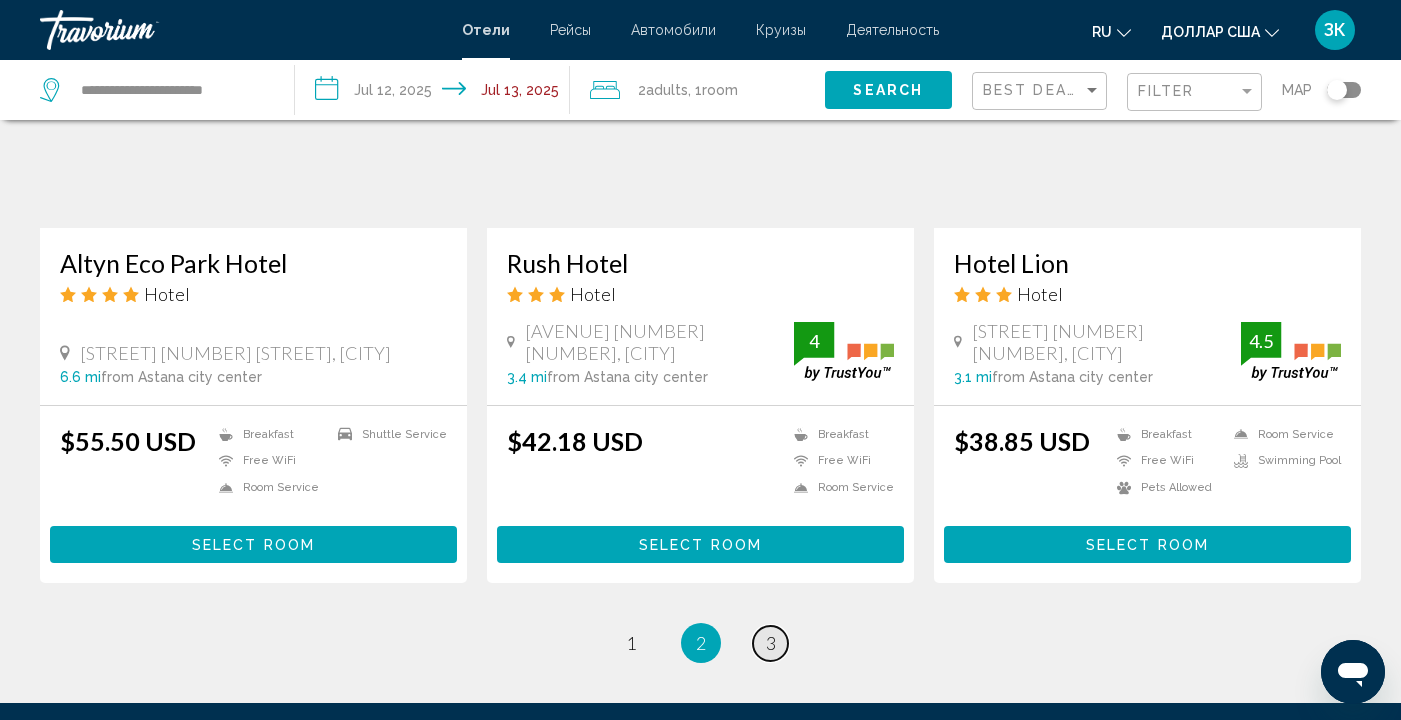 click on "page  3" at bounding box center [630, 643] 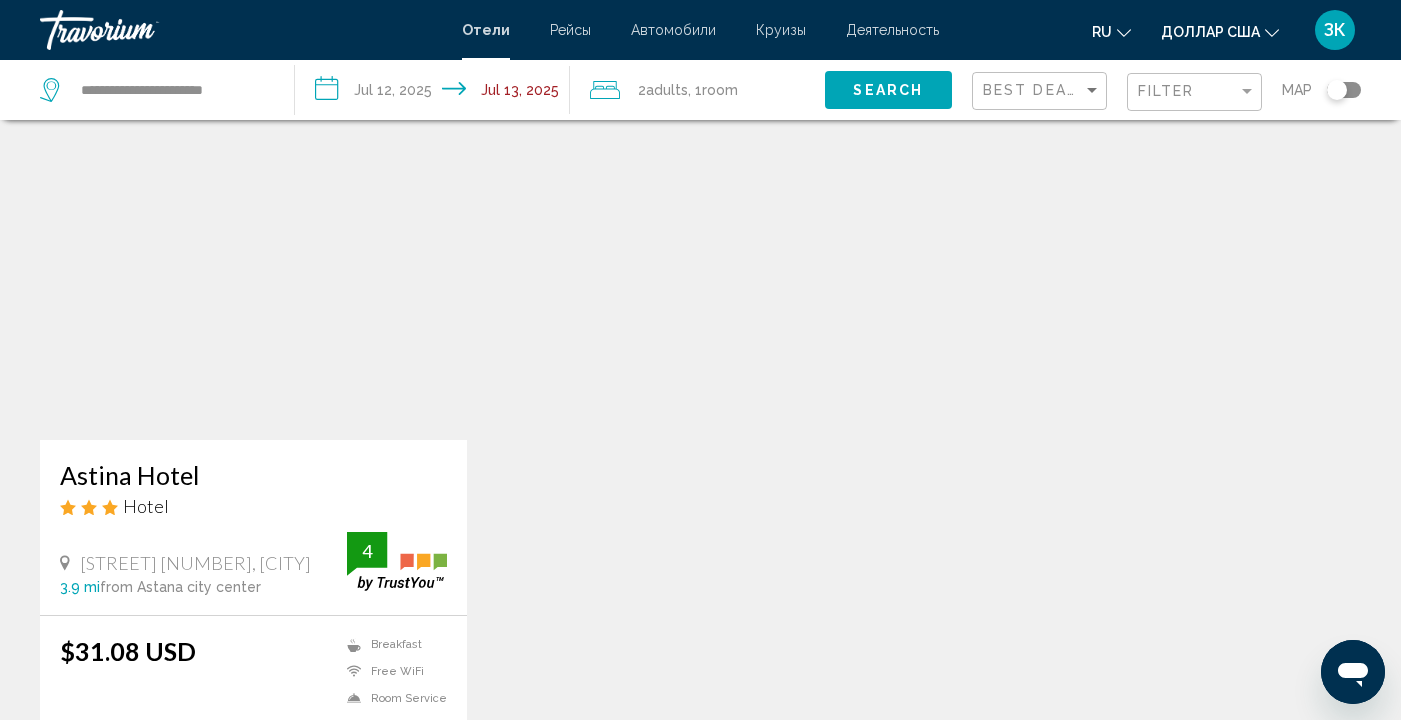 scroll, scrollTop: 508, scrollLeft: 0, axis: vertical 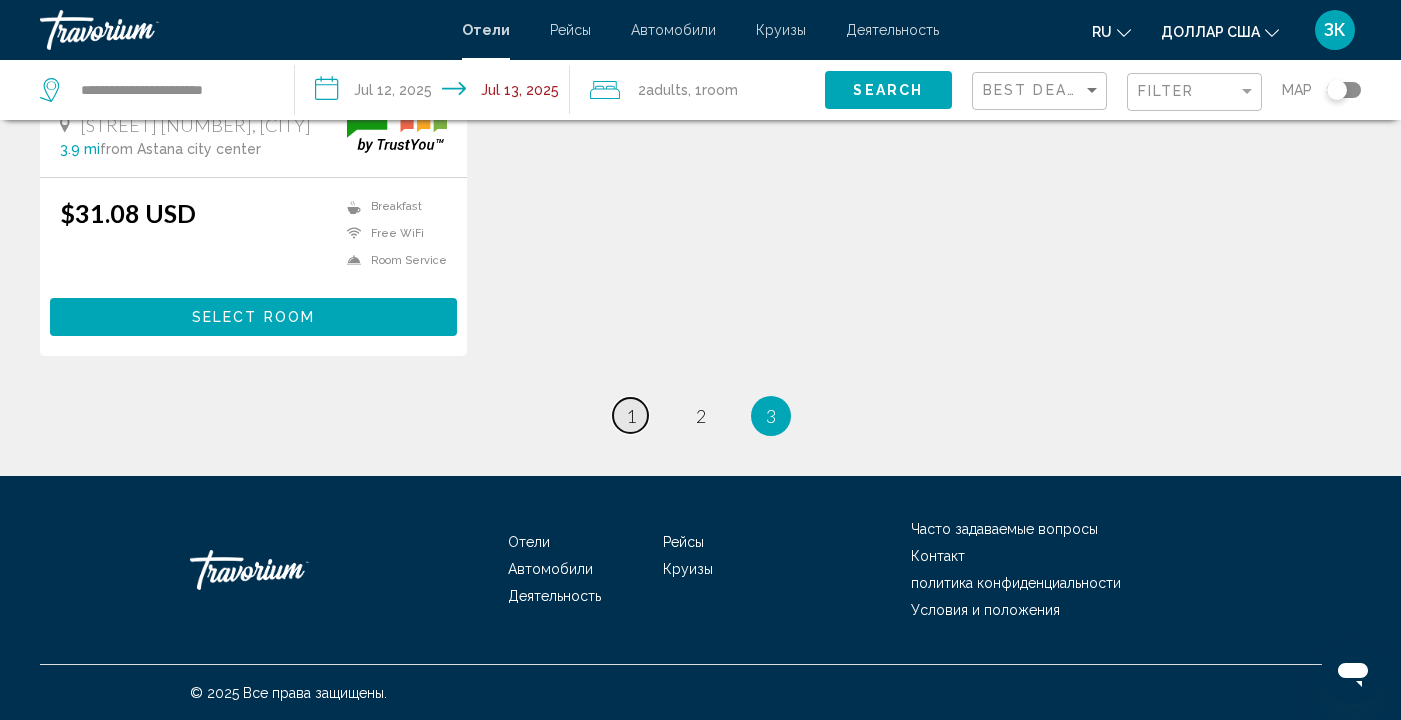 click on "1" at bounding box center (631, 416) 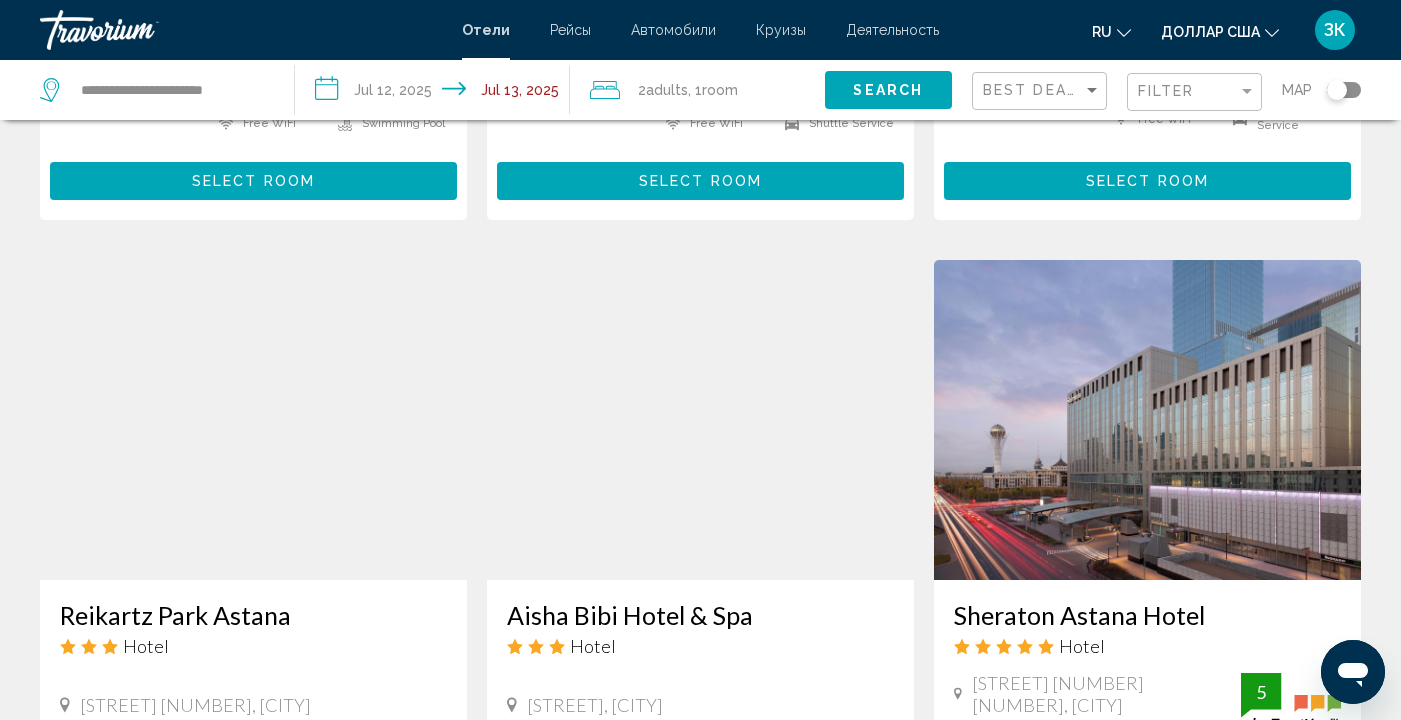 scroll, scrollTop: 2162, scrollLeft: 0, axis: vertical 